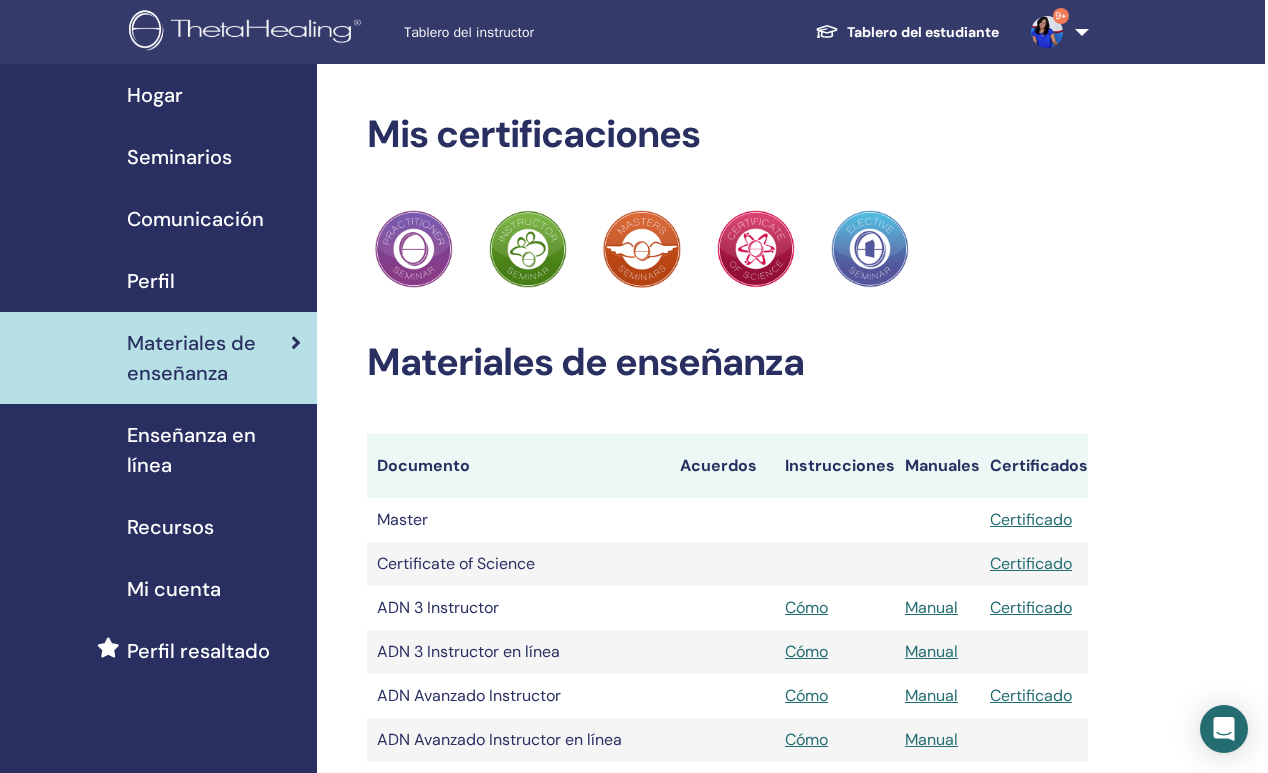 scroll, scrollTop: 0, scrollLeft: 3, axis: horizontal 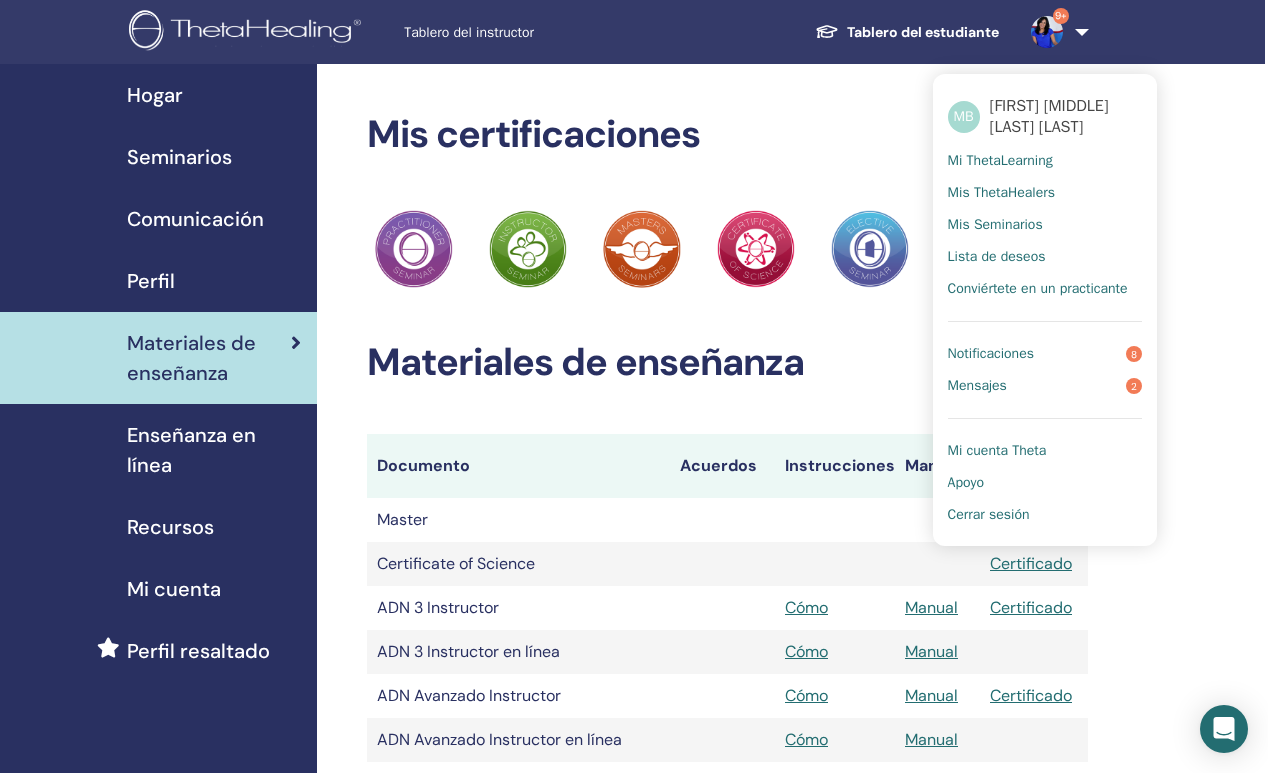 click on "Notificaciones" at bounding box center (991, 354) 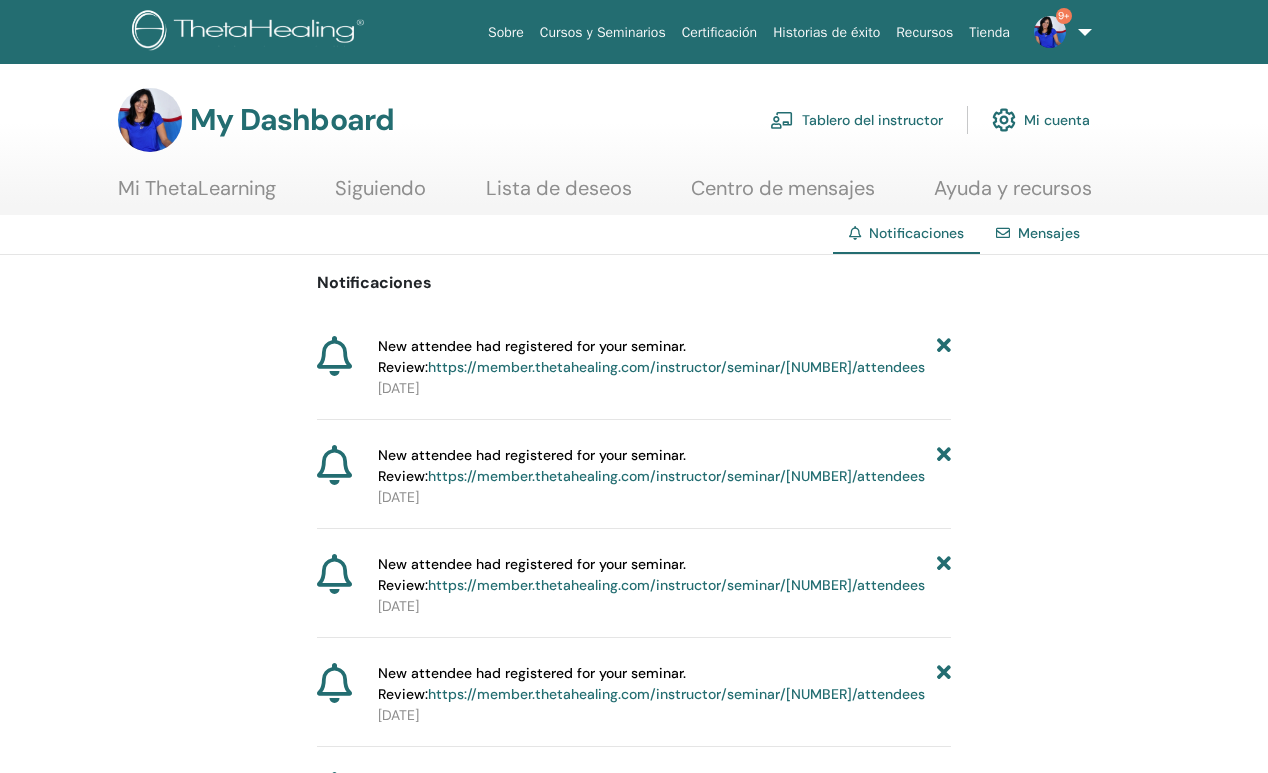 scroll, scrollTop: 0, scrollLeft: 0, axis: both 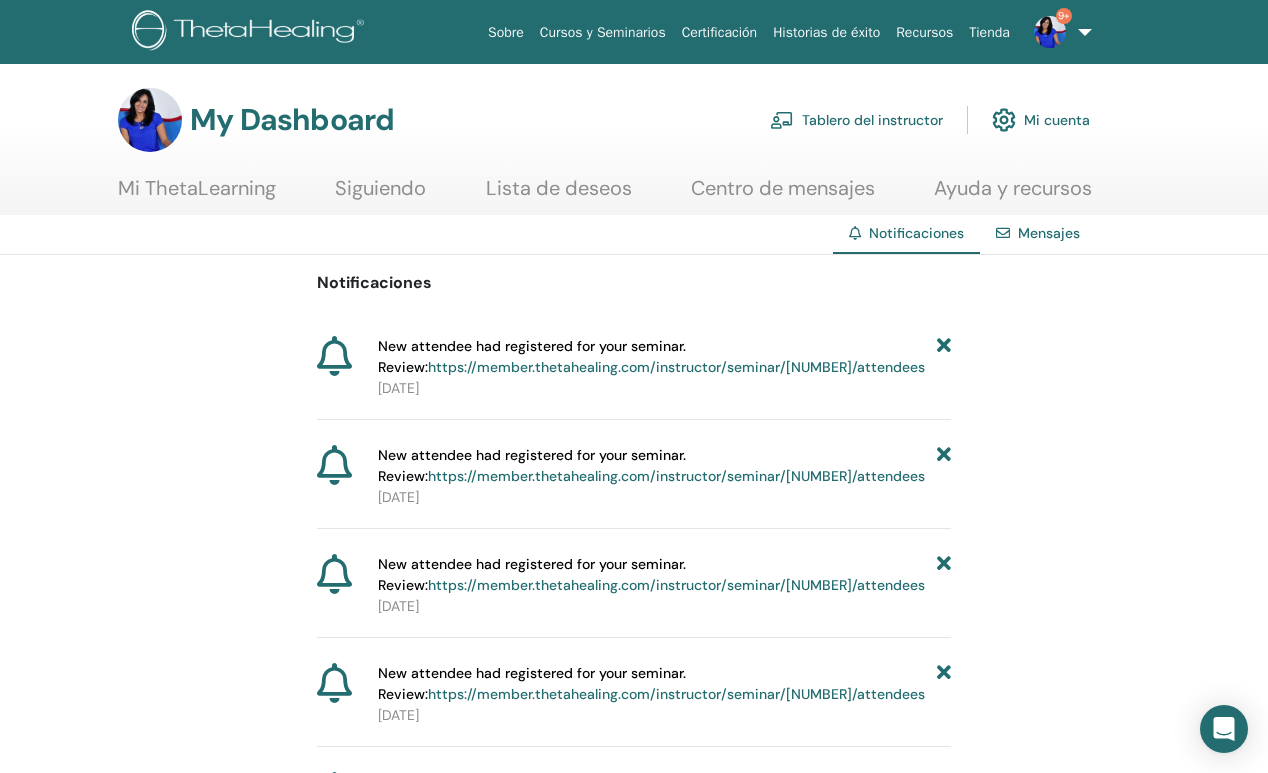 click on "https://member.thetahealing.com/instructor/seminar/371868/attendees" at bounding box center [676, 367] 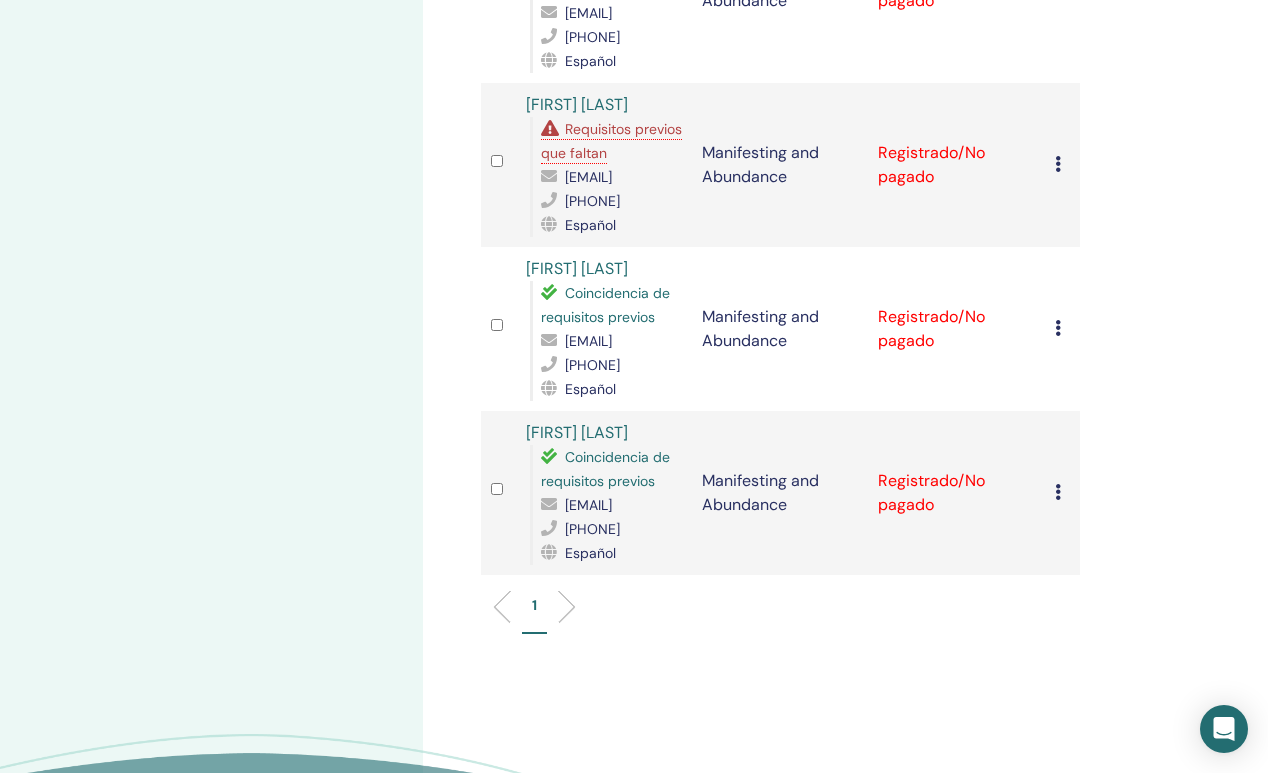 scroll, scrollTop: 783, scrollLeft: 0, axis: vertical 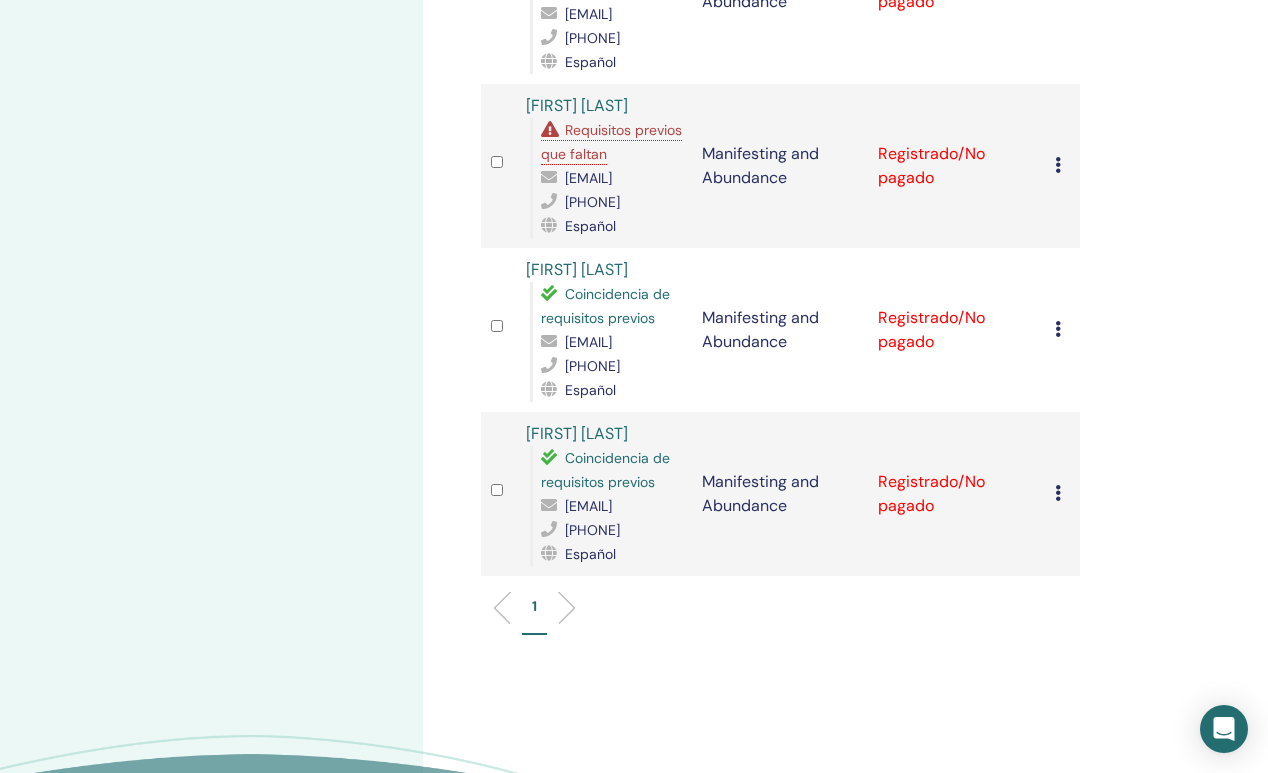 click at bounding box center [1058, 165] 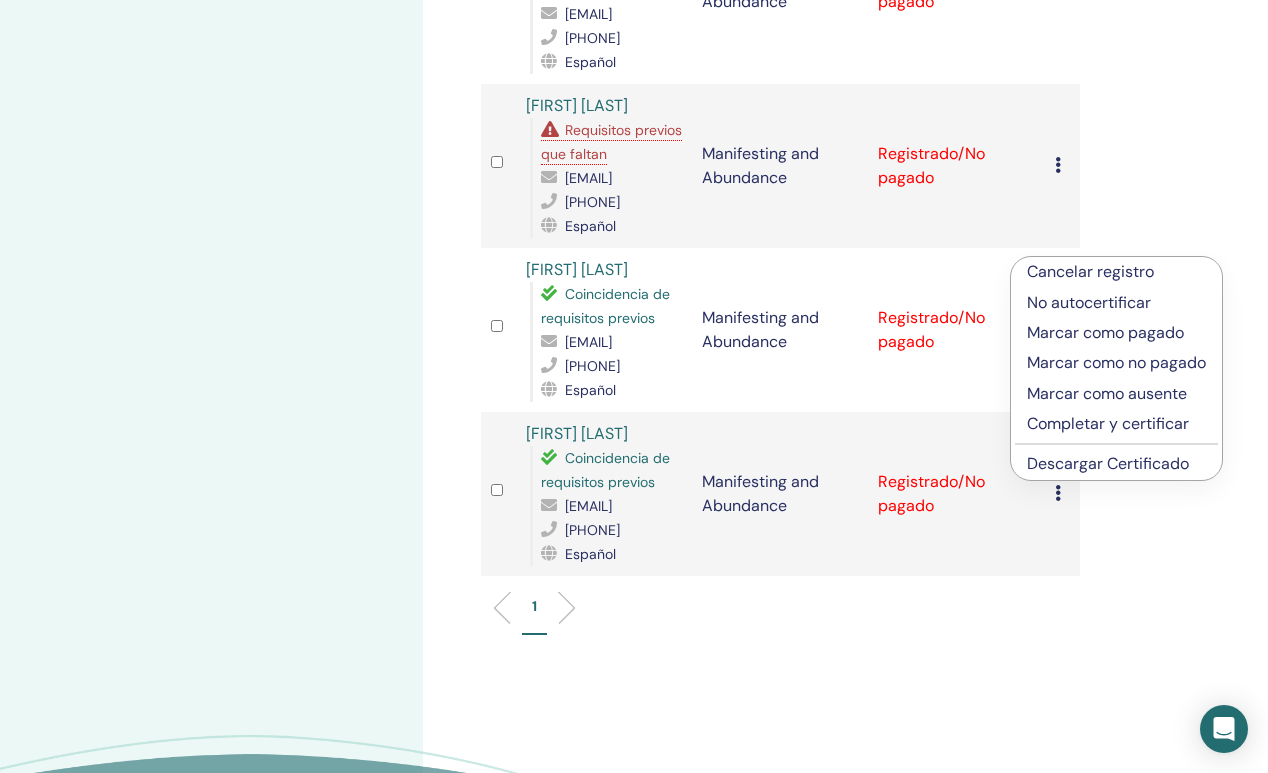 click at bounding box center (498, 165) 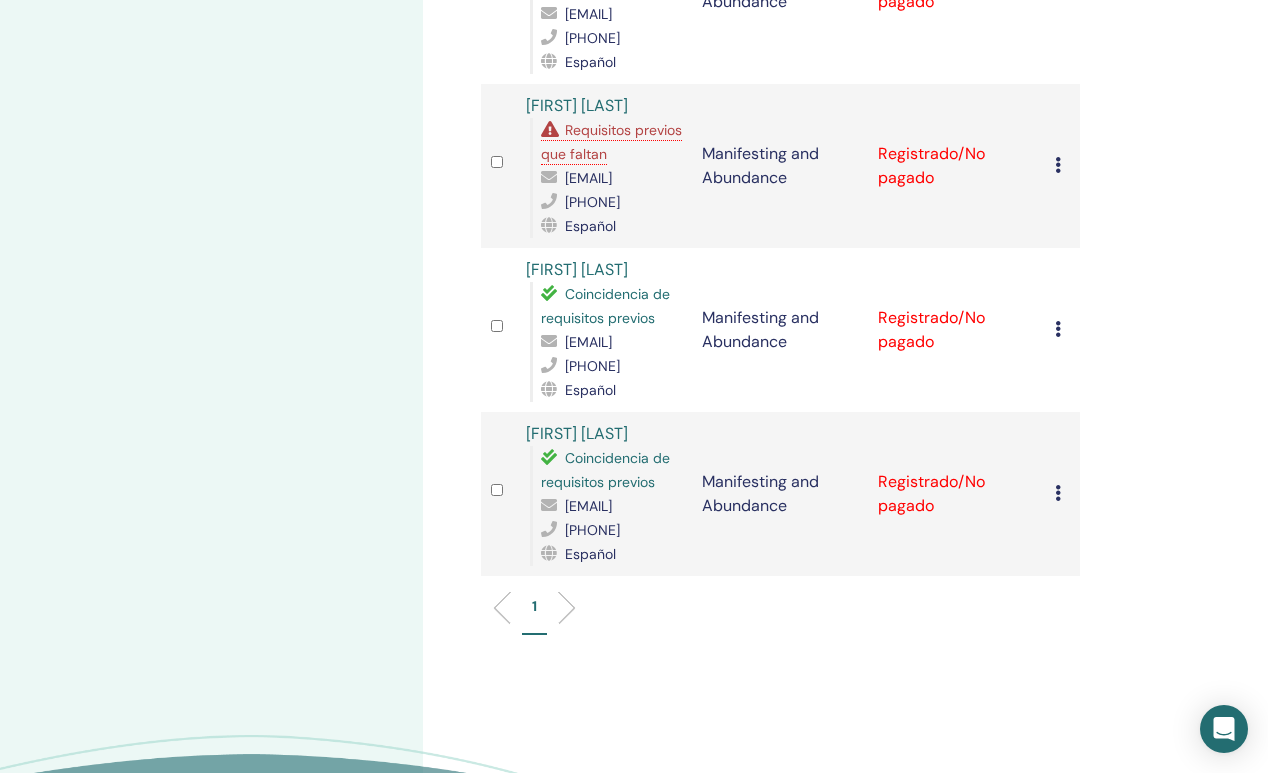 click at bounding box center (498, 165) 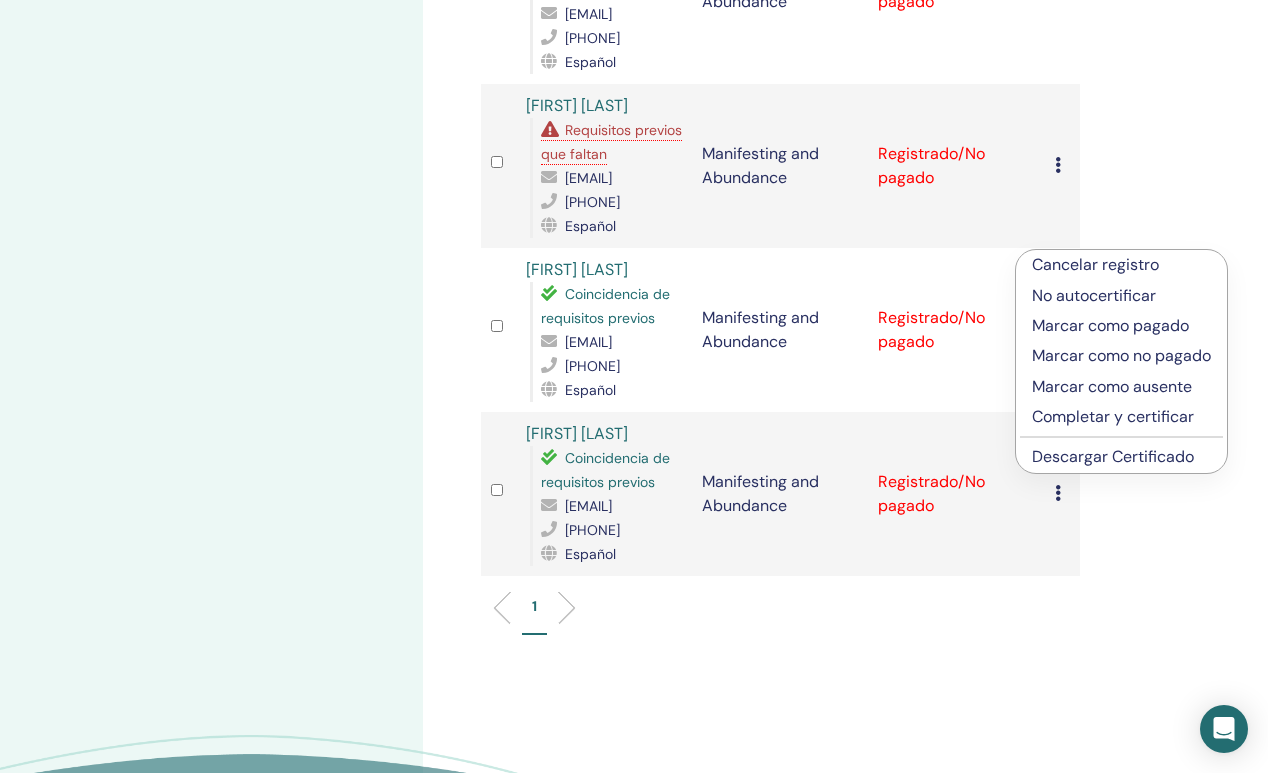 click on "Cancelar registro" at bounding box center [1121, 265] 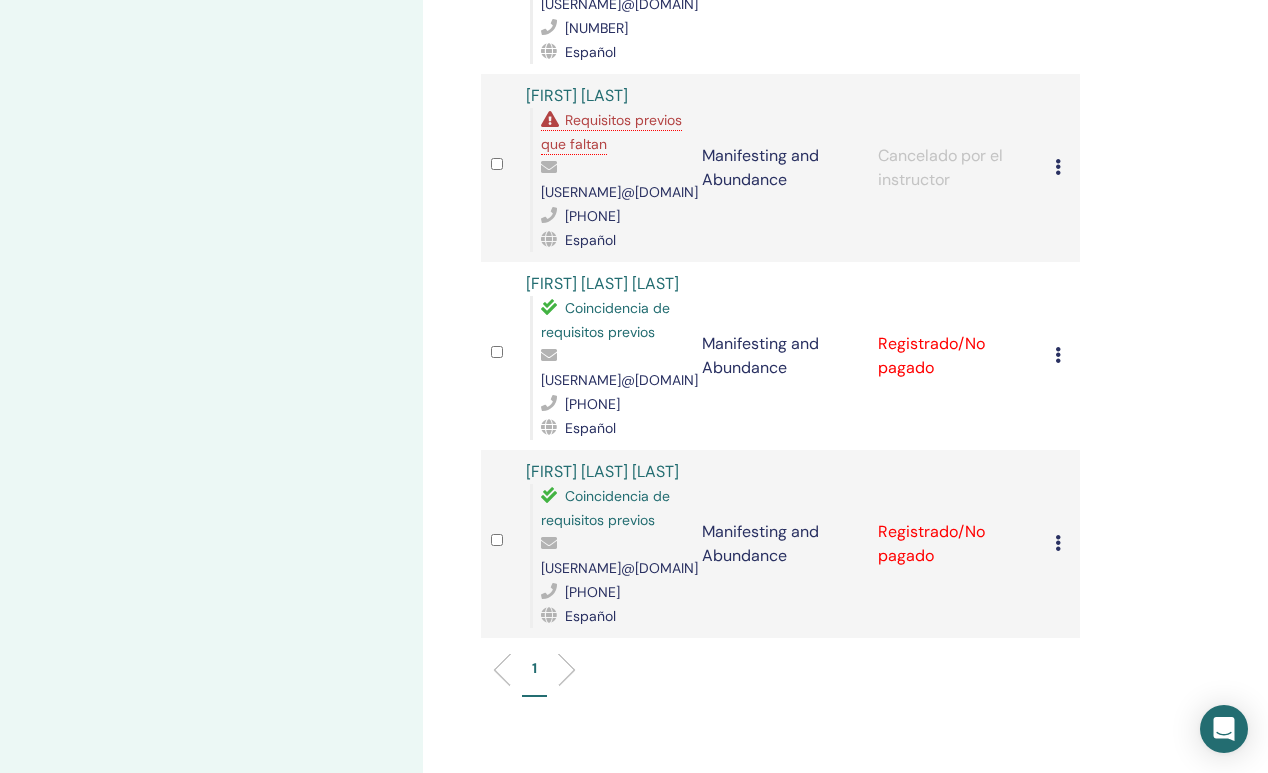 scroll, scrollTop: 864, scrollLeft: 0, axis: vertical 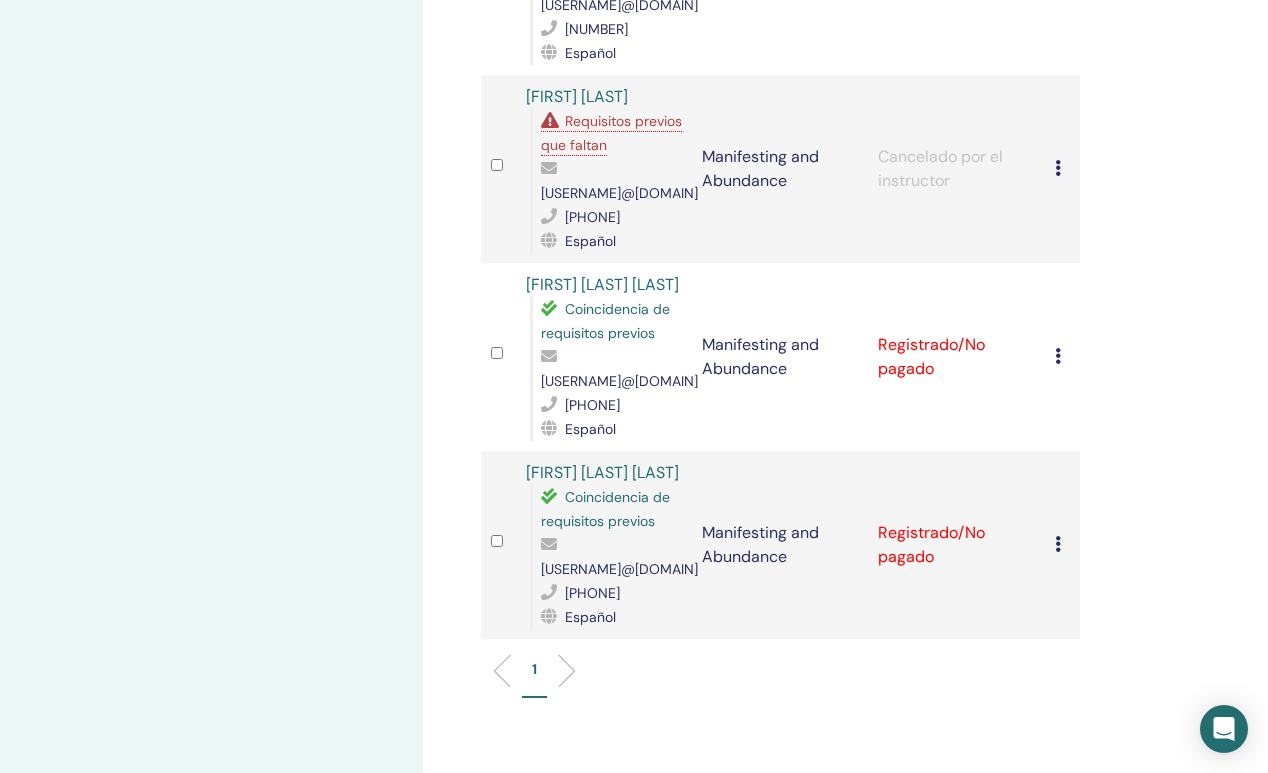 click at bounding box center (1058, 168) 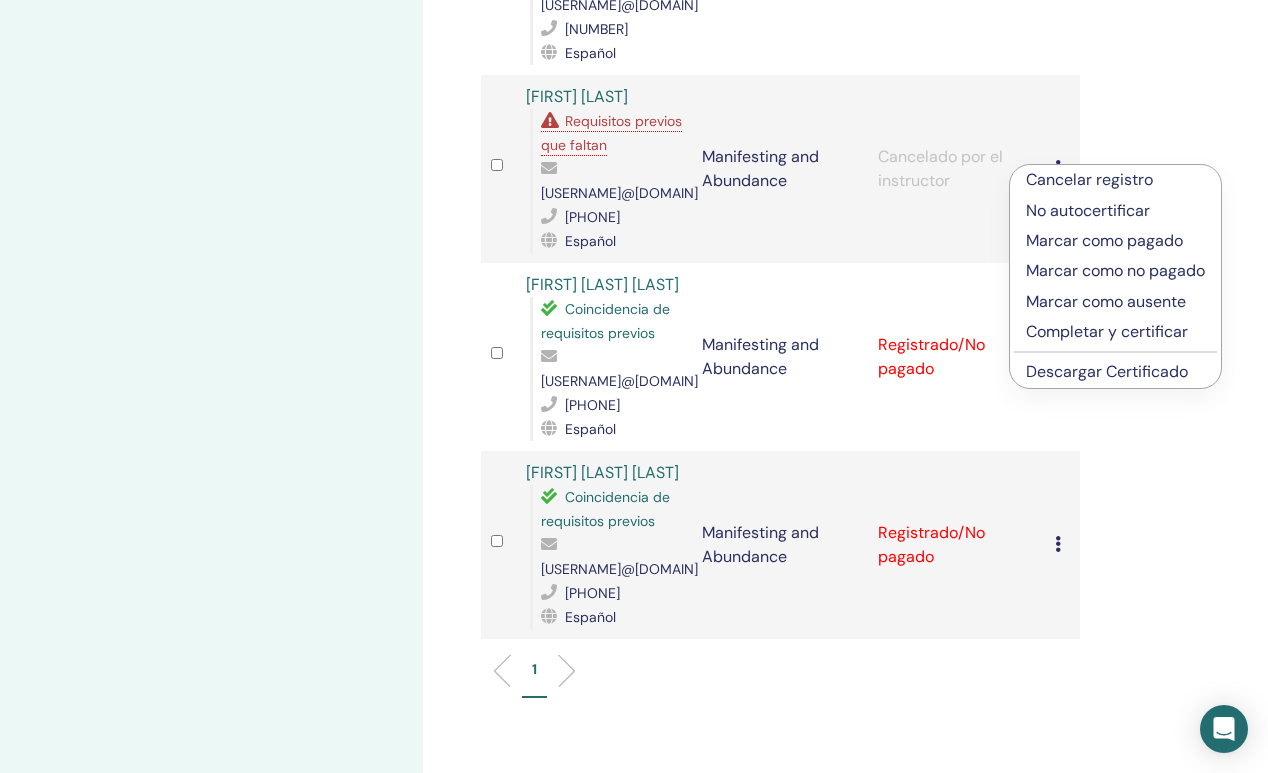 click on "Cancelar registro" at bounding box center [1115, 180] 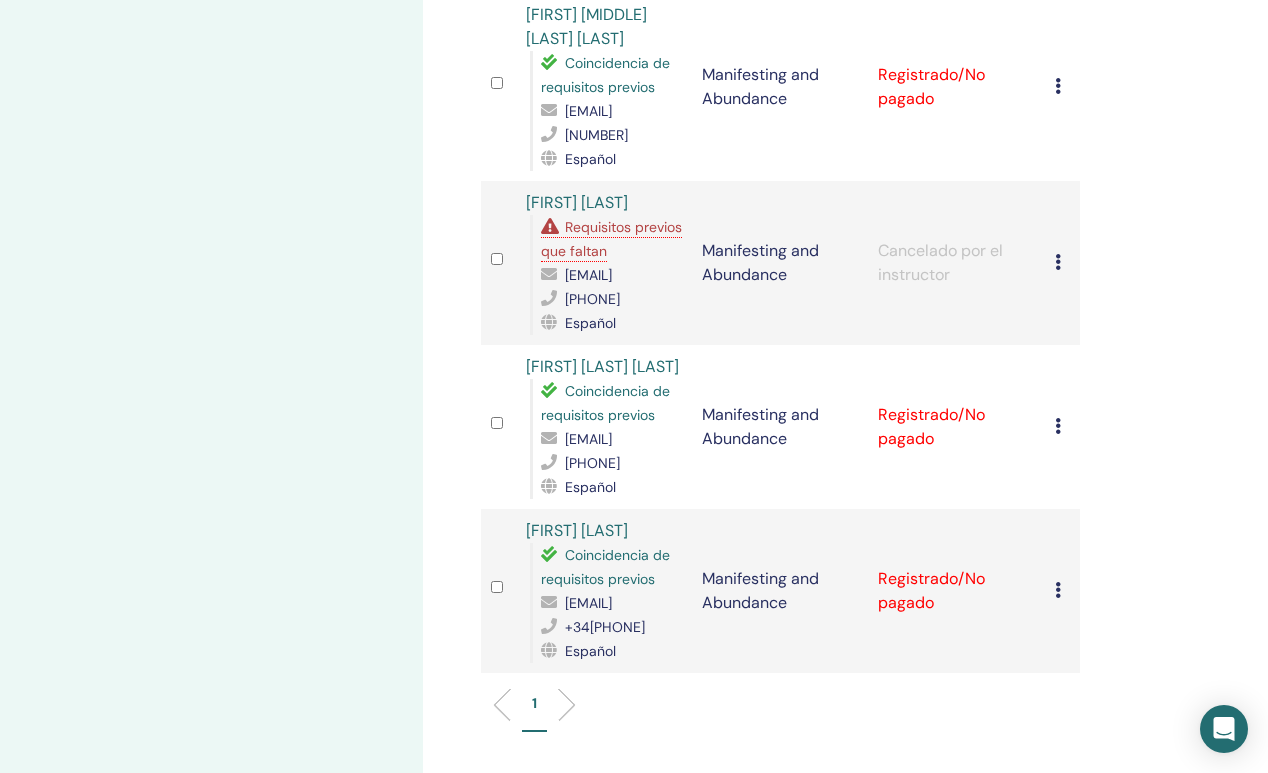 scroll, scrollTop: 248, scrollLeft: 0, axis: vertical 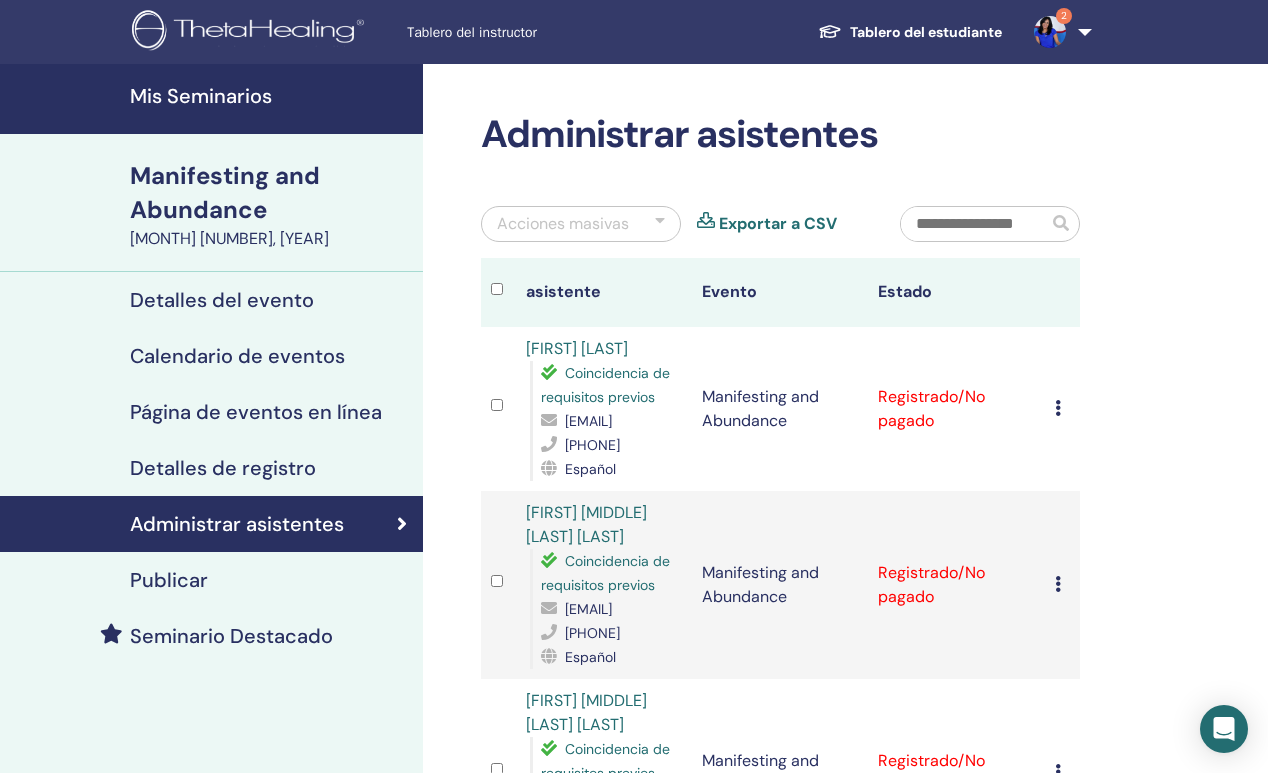 click on "Administrar asistentes" at bounding box center (237, 524) 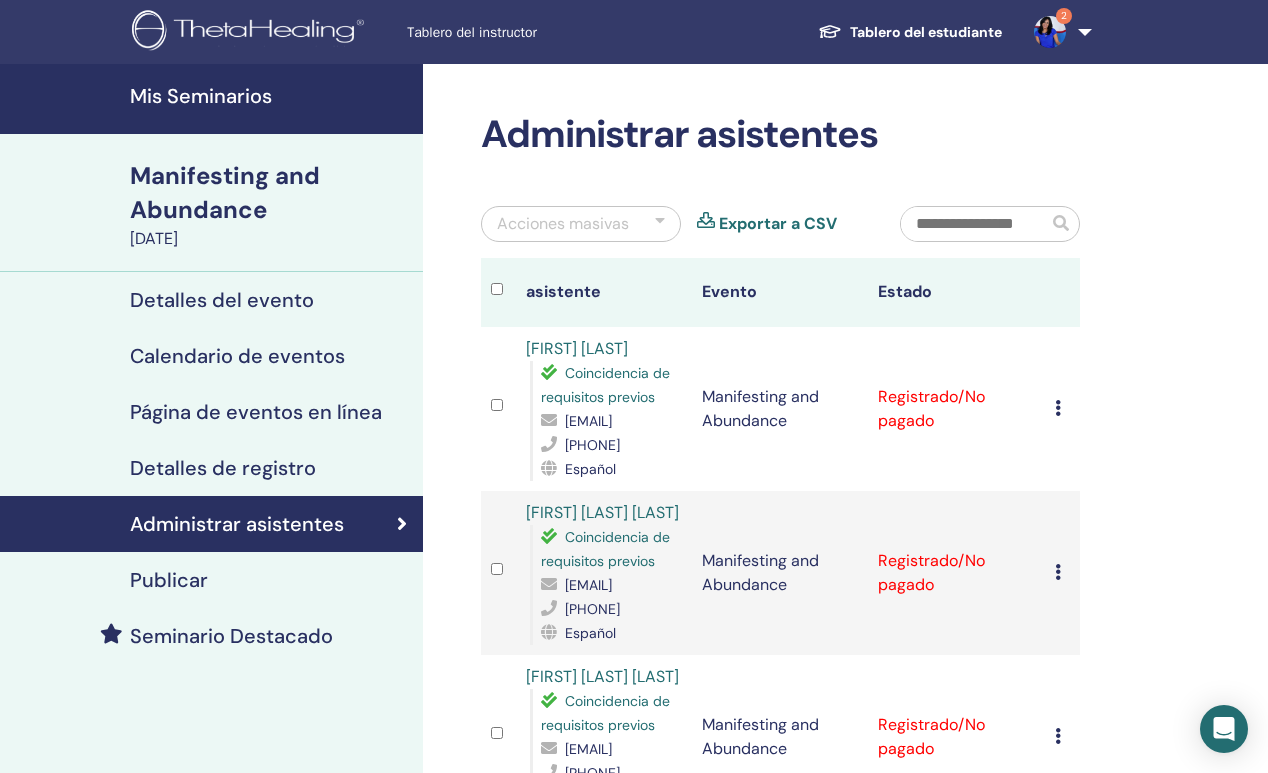 scroll, scrollTop: 0, scrollLeft: 0, axis: both 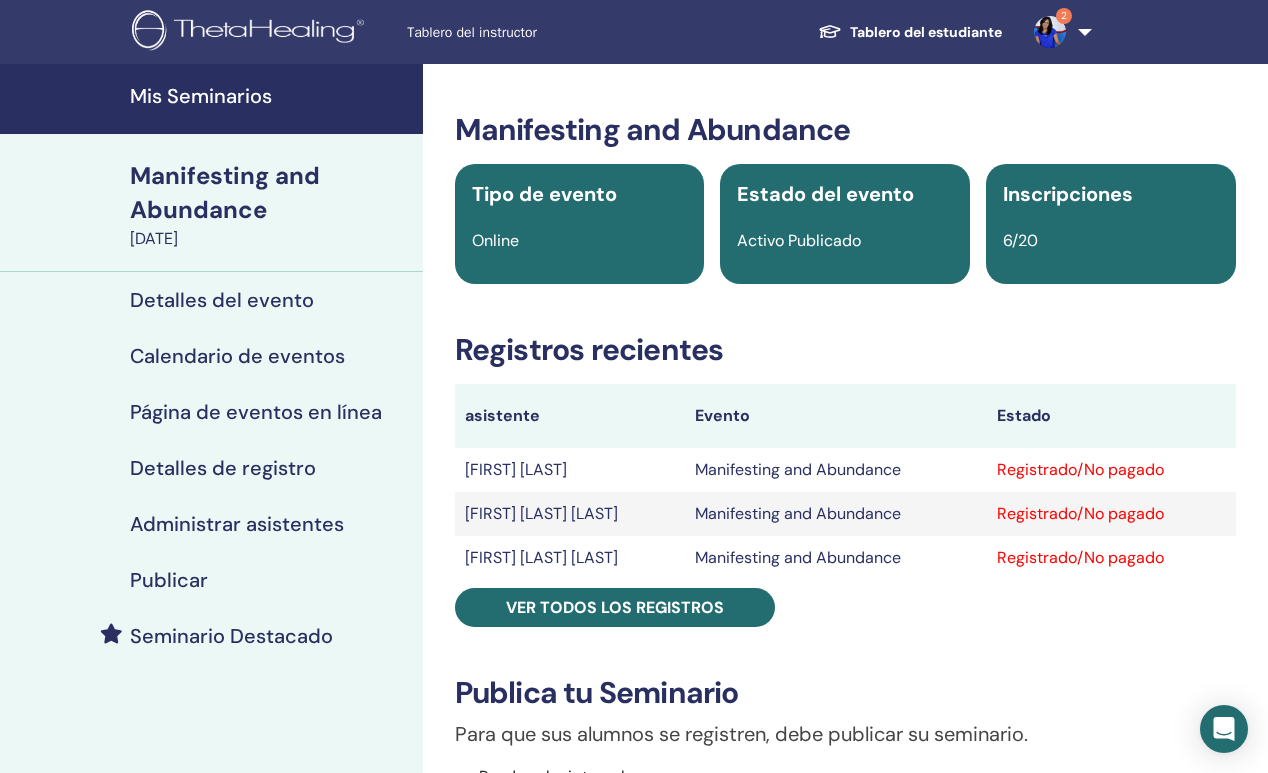 click on "Mis Seminarios" at bounding box center [270, 96] 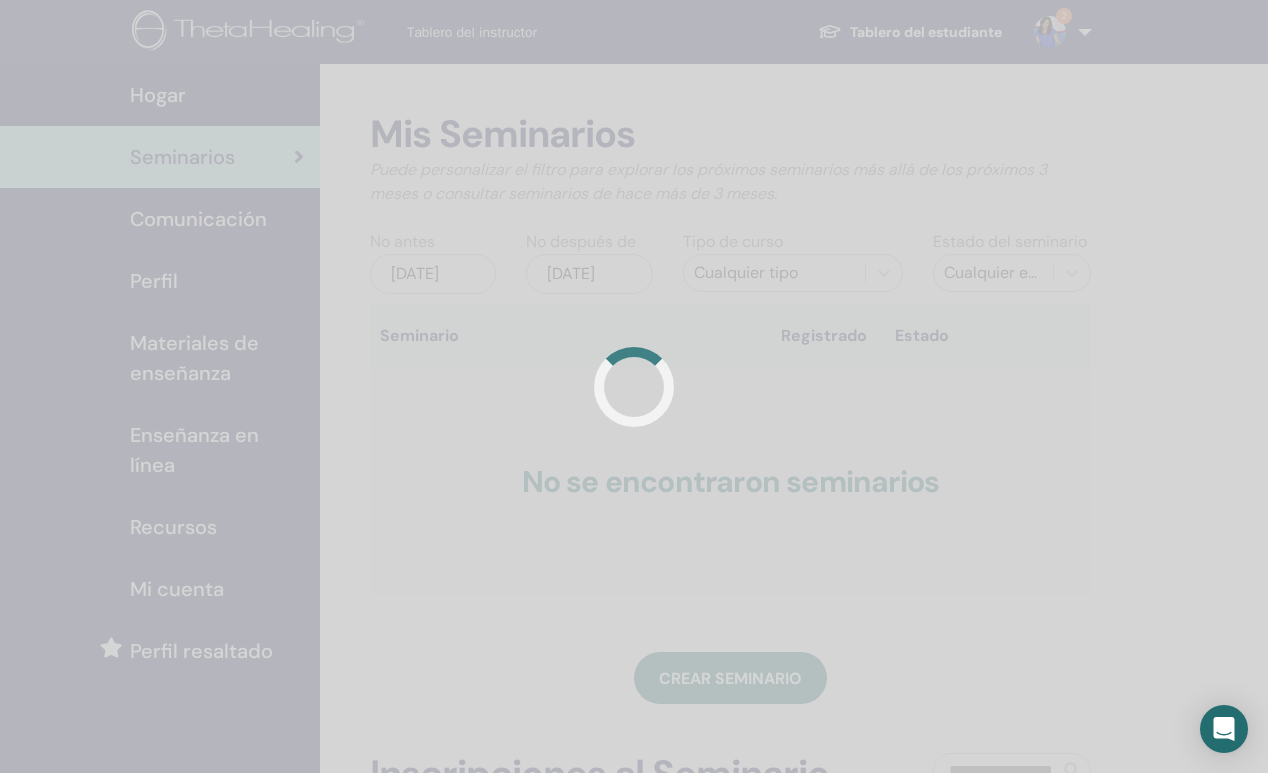 scroll, scrollTop: 0, scrollLeft: 0, axis: both 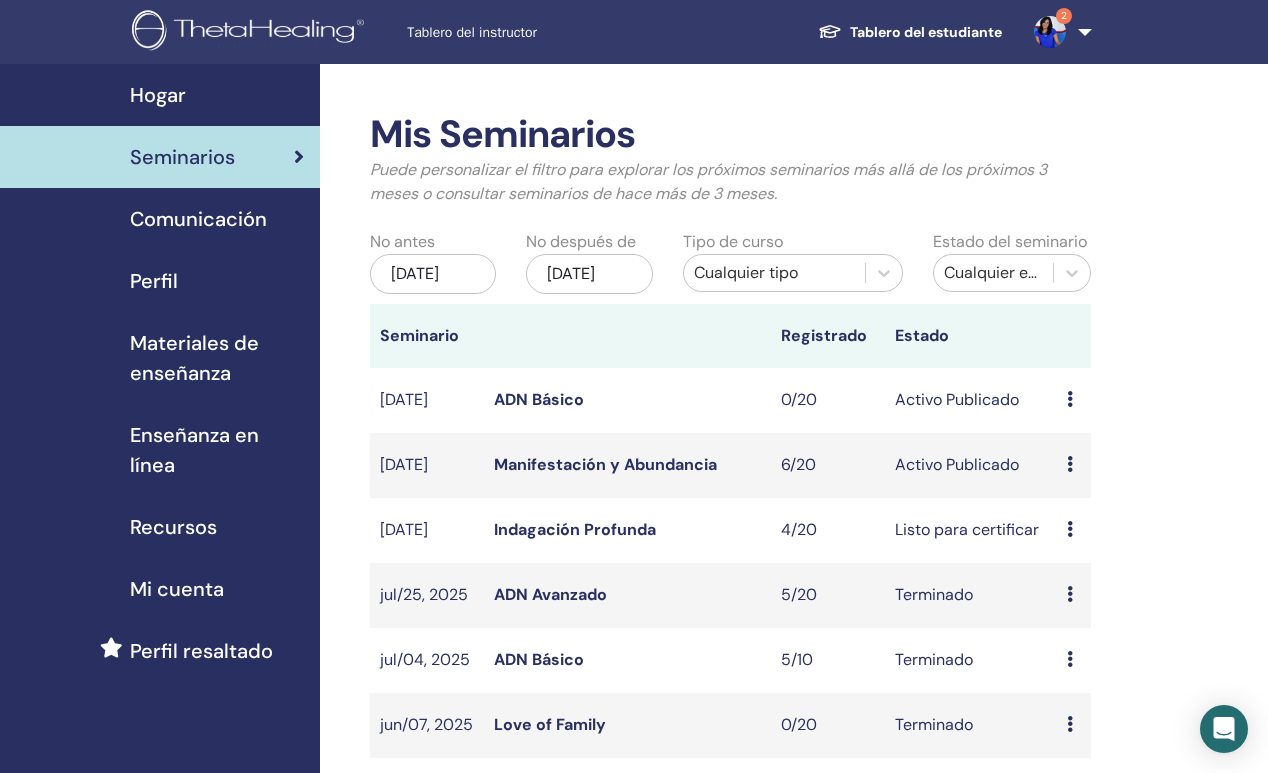 click on "Tablero del instructor" at bounding box center (557, 32) 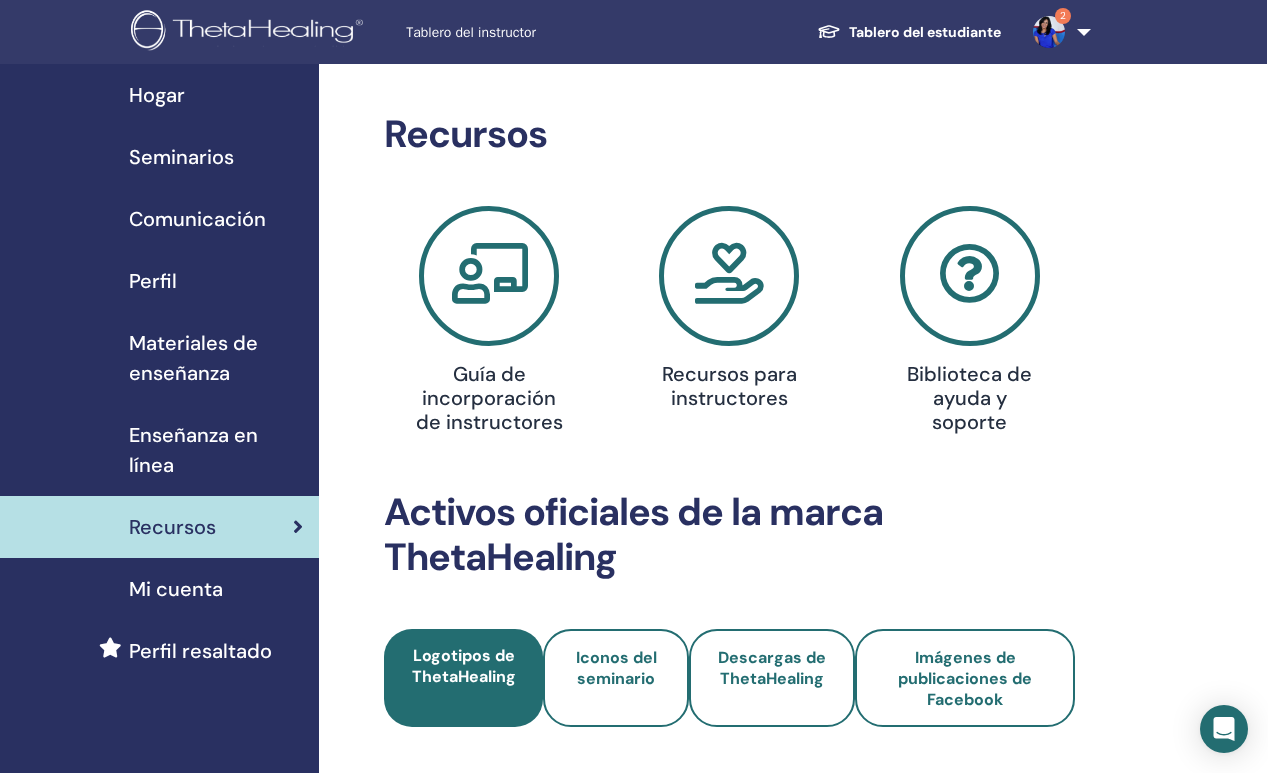 scroll, scrollTop: 0, scrollLeft: 1, axis: horizontal 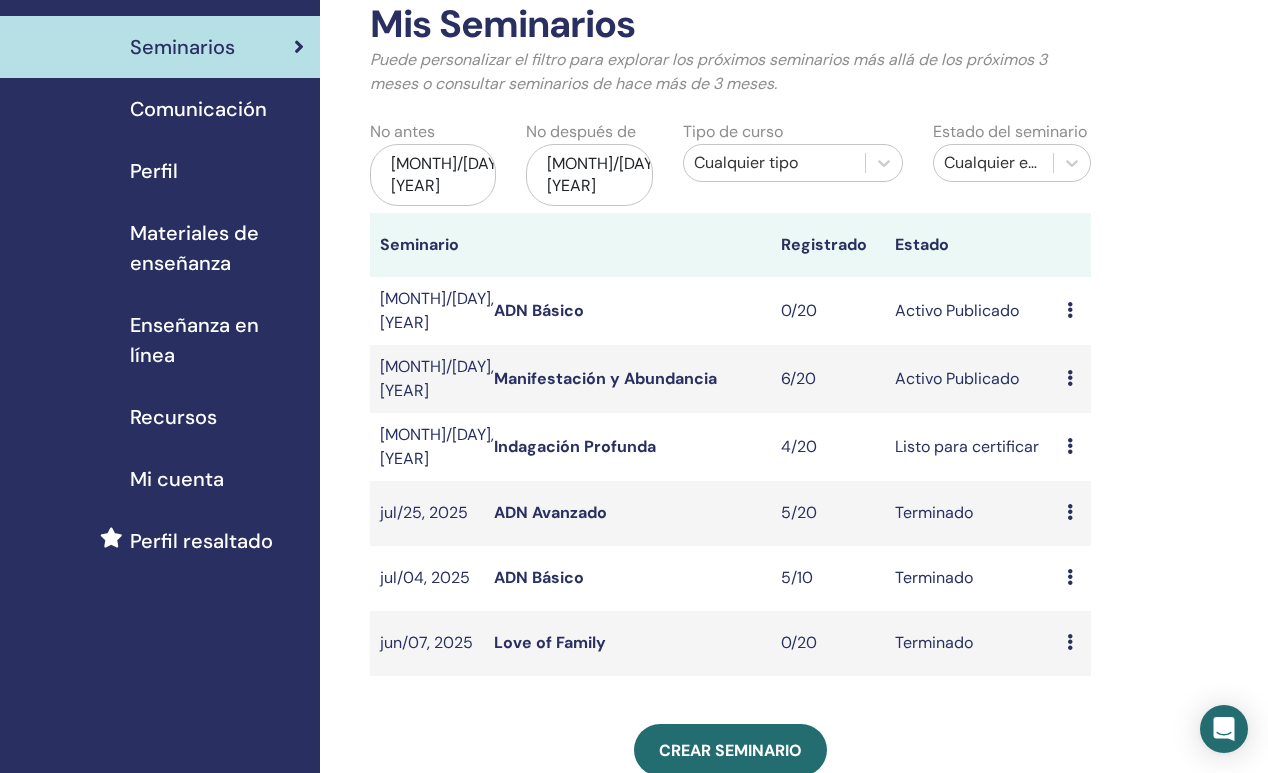click on "Mi cuenta" at bounding box center [177, 479] 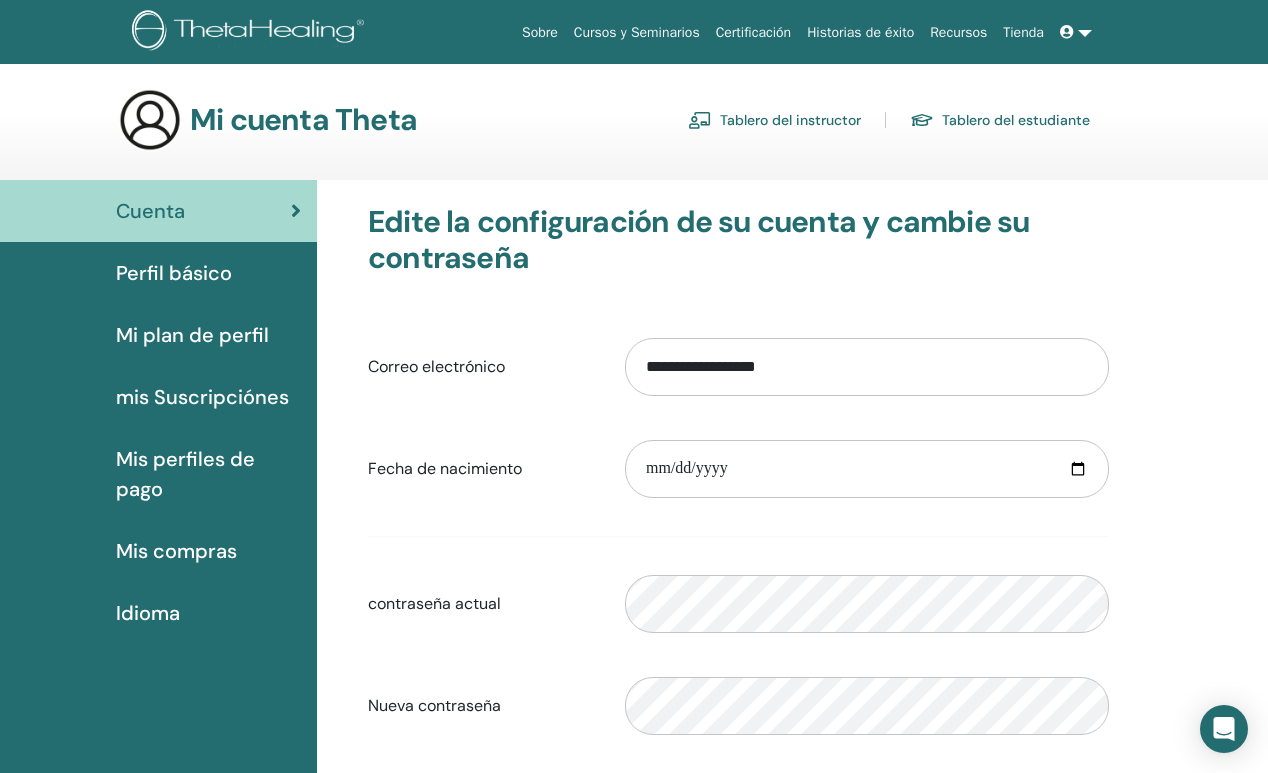 scroll, scrollTop: 0, scrollLeft: 0, axis: both 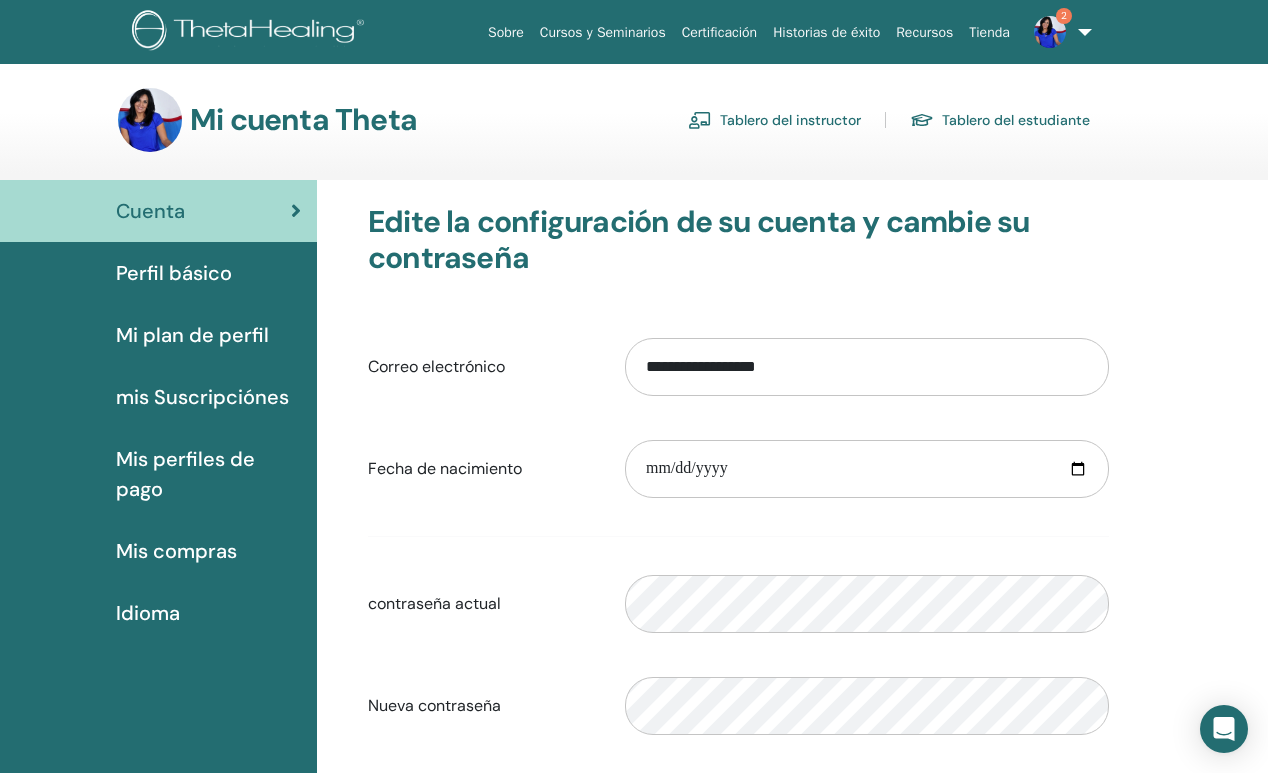 click on "Perfil básico" at bounding box center (174, 273) 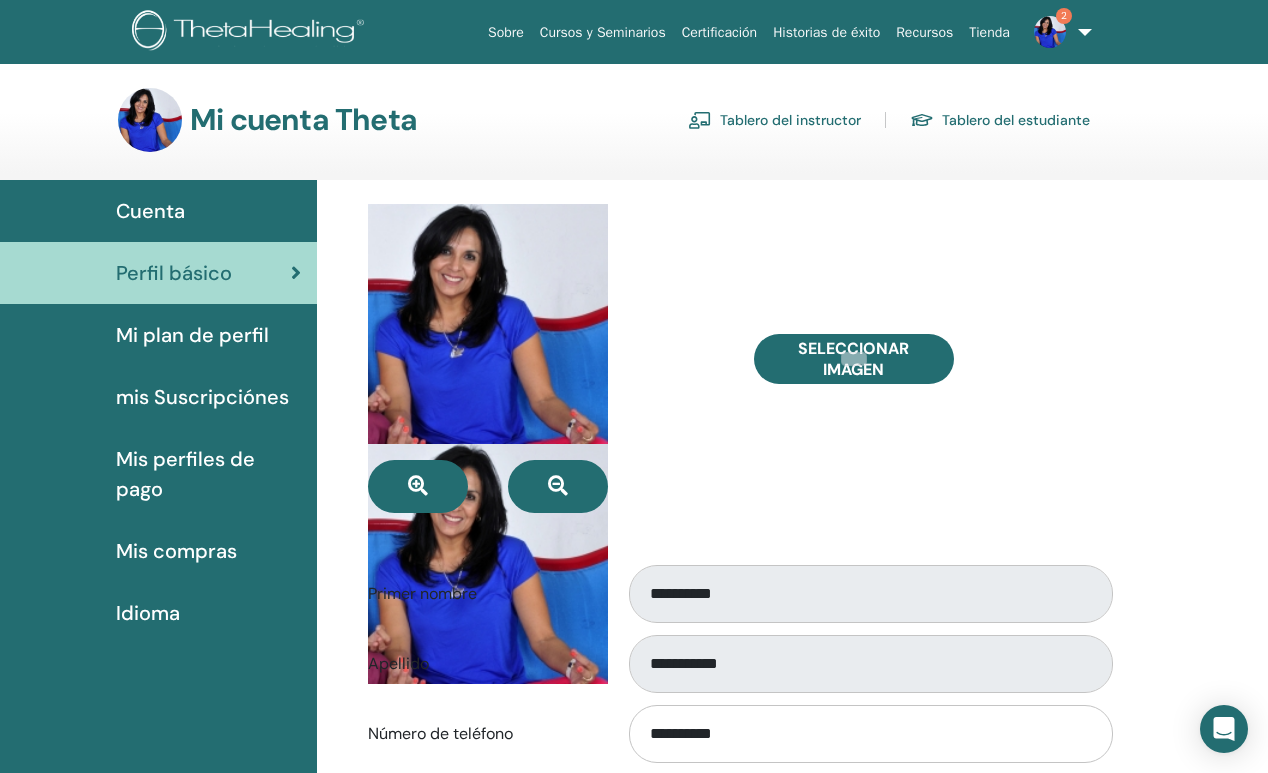scroll, scrollTop: 0, scrollLeft: 0, axis: both 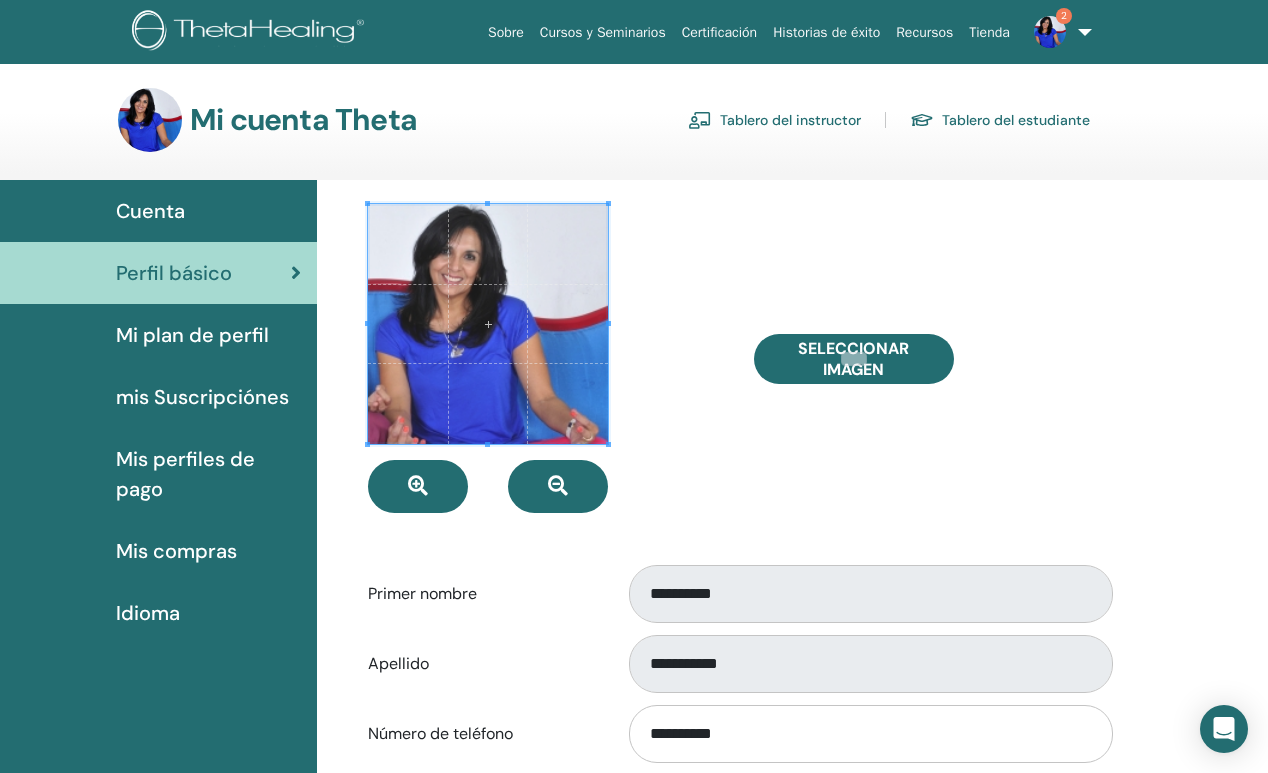 click on "Cuenta" at bounding box center (150, 211) 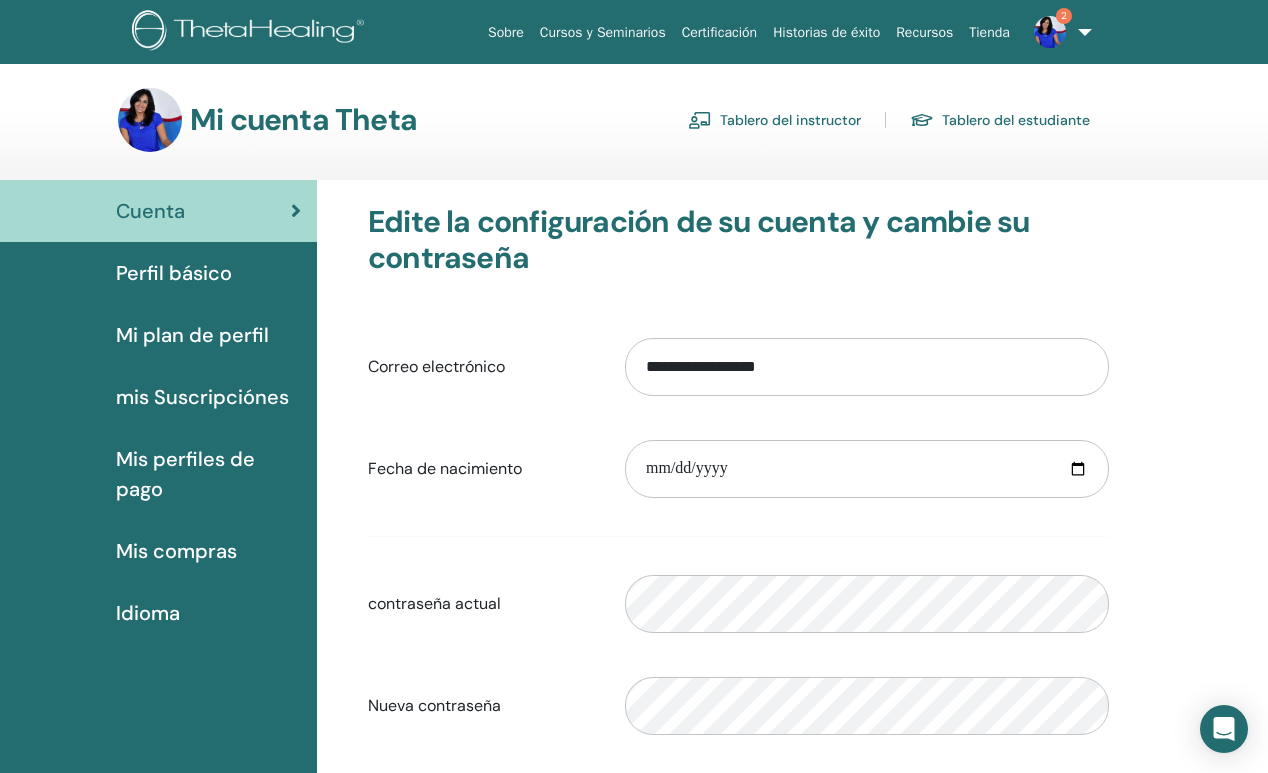 scroll, scrollTop: 0, scrollLeft: 0, axis: both 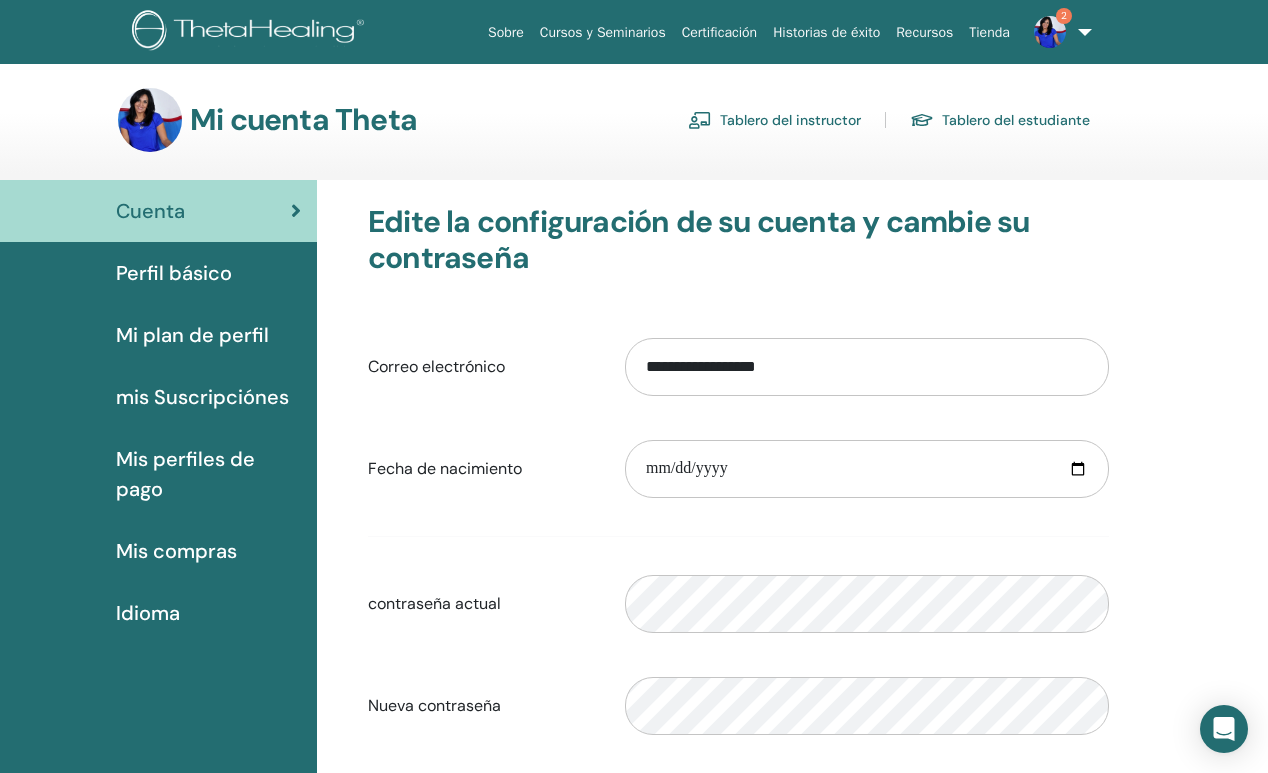 click on "Tablero del instructor" at bounding box center [774, 120] 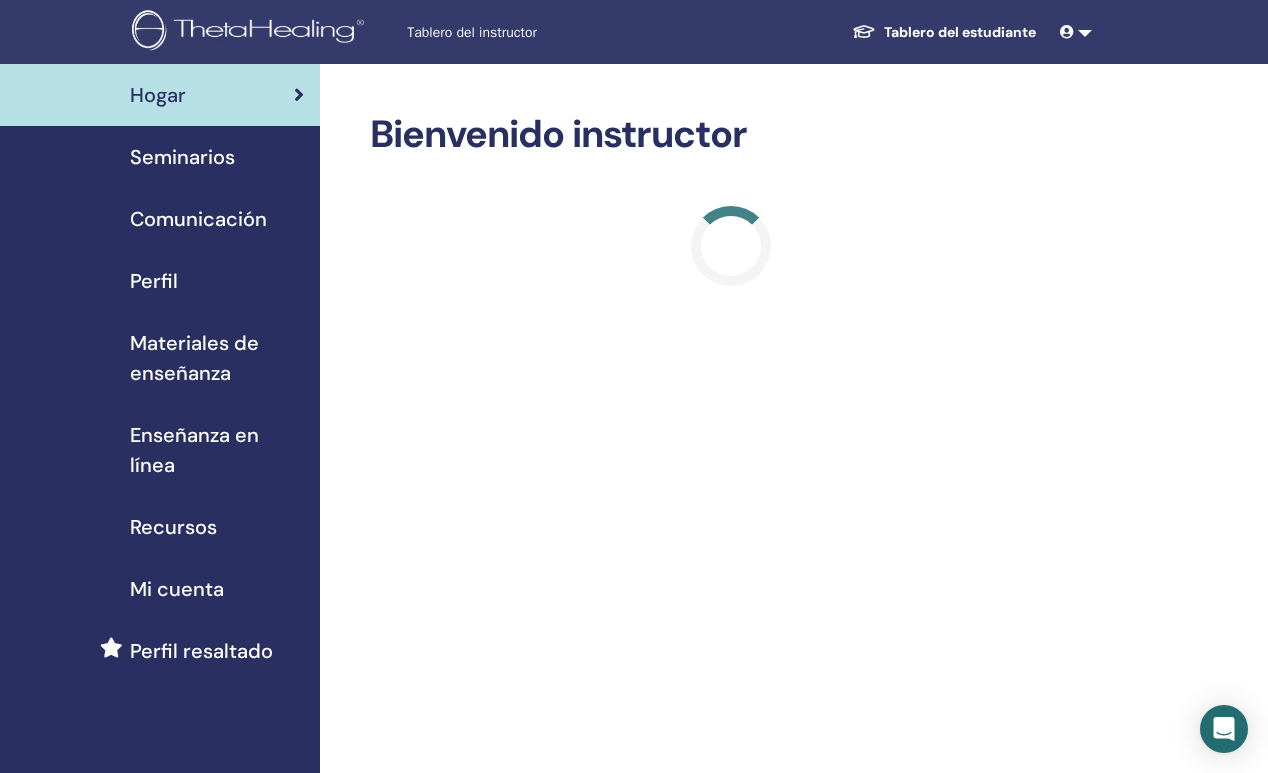 scroll, scrollTop: 0, scrollLeft: 0, axis: both 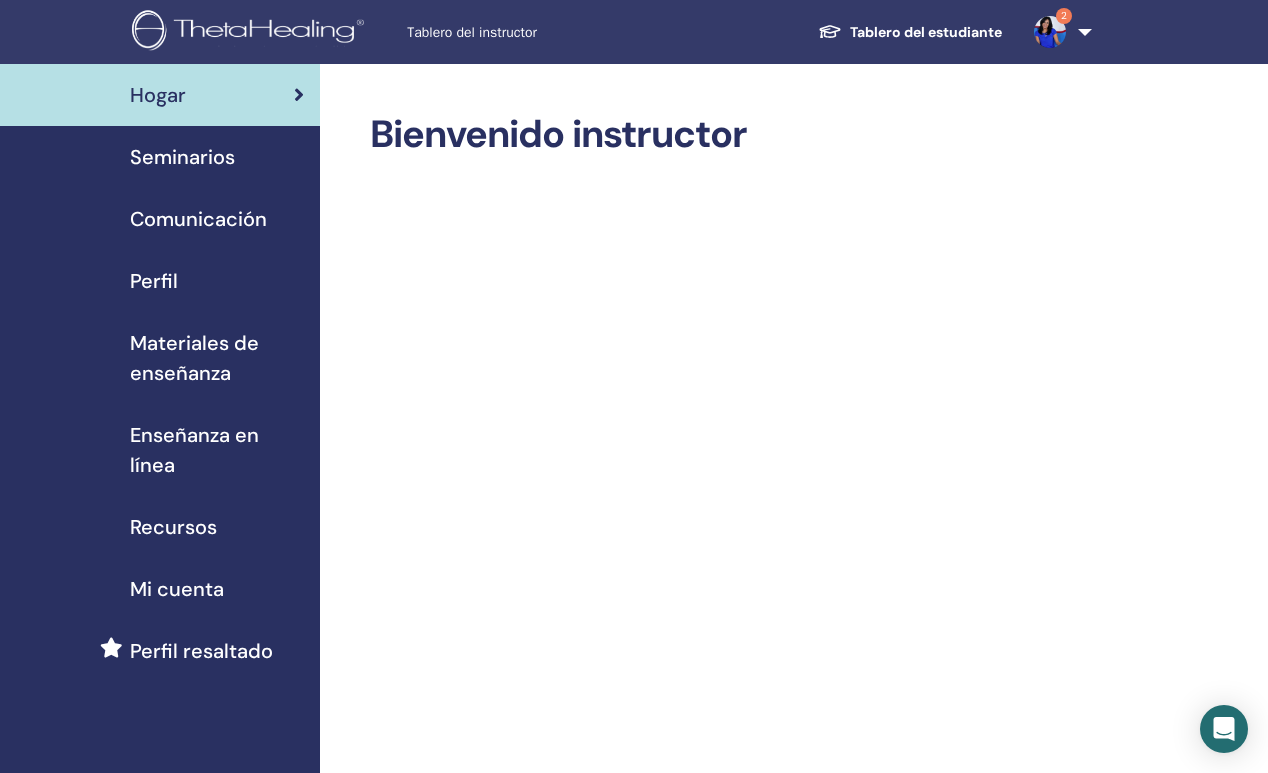 click on "Materiales de enseñanza" at bounding box center [217, 358] 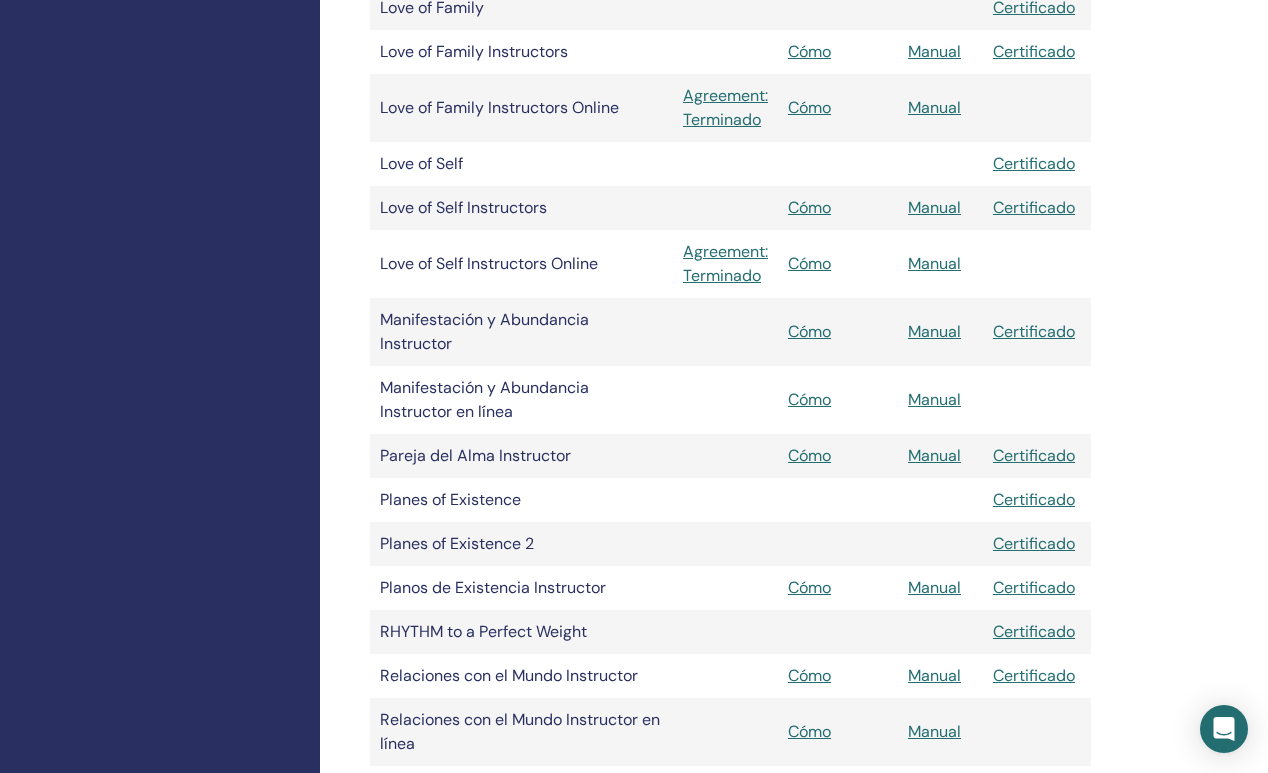 scroll, scrollTop: 1978, scrollLeft: 0, axis: vertical 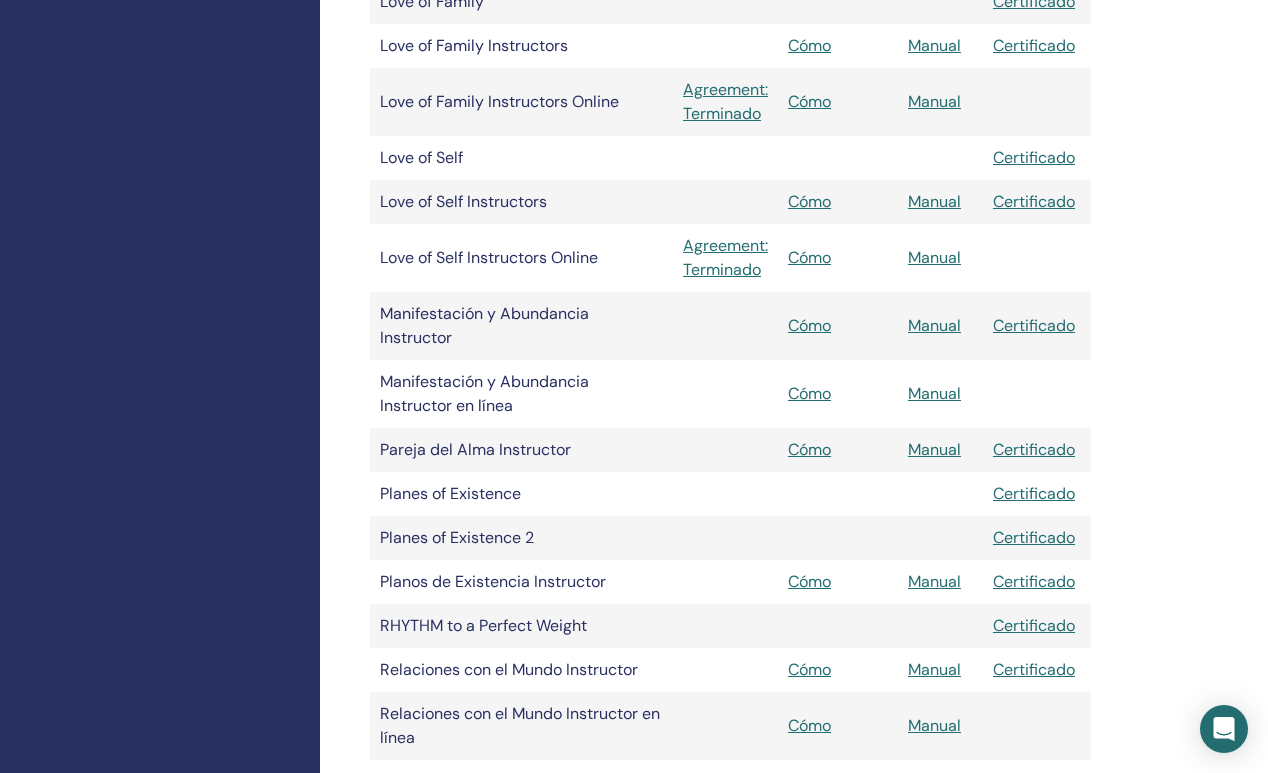 click on "Cómo" at bounding box center [809, 325] 